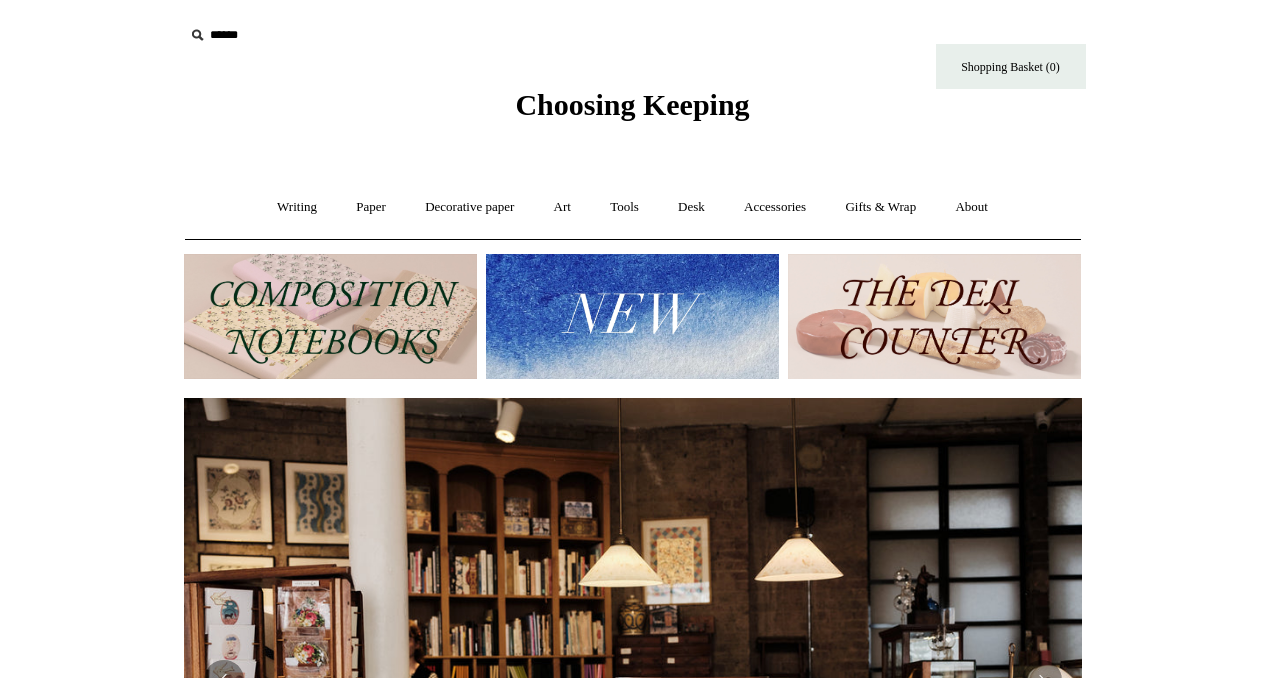 scroll, scrollTop: 0, scrollLeft: 0, axis: both 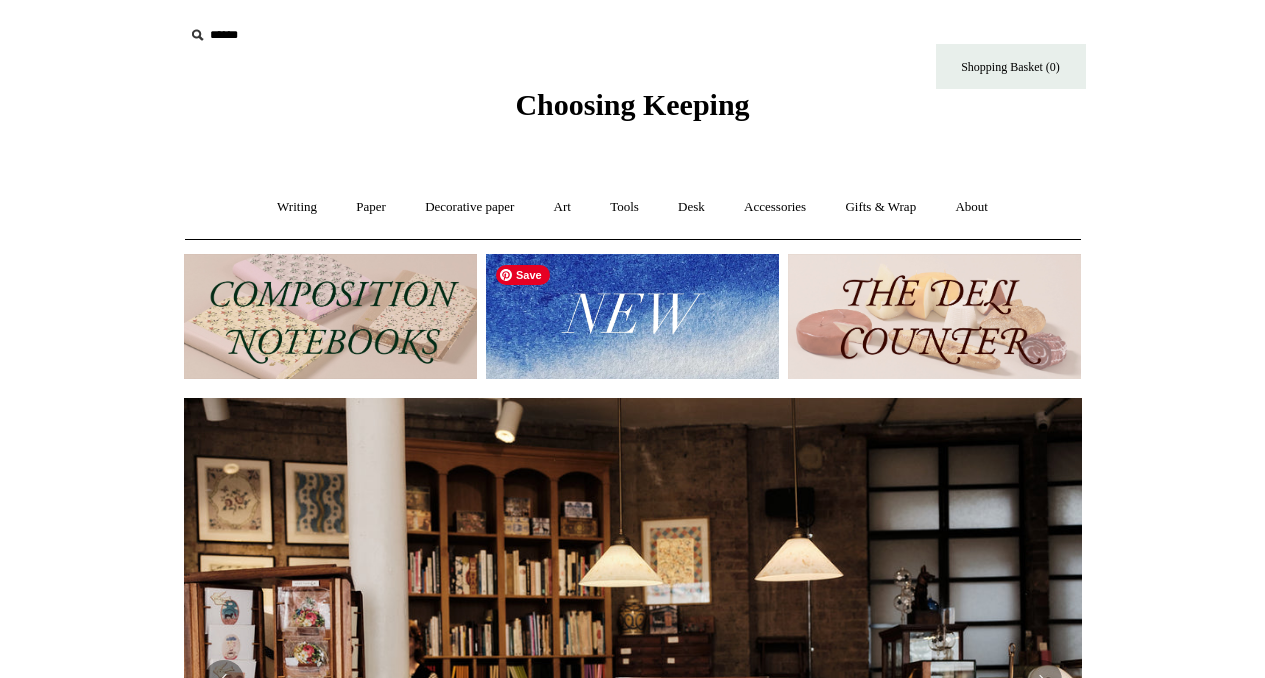 click at bounding box center [632, 316] 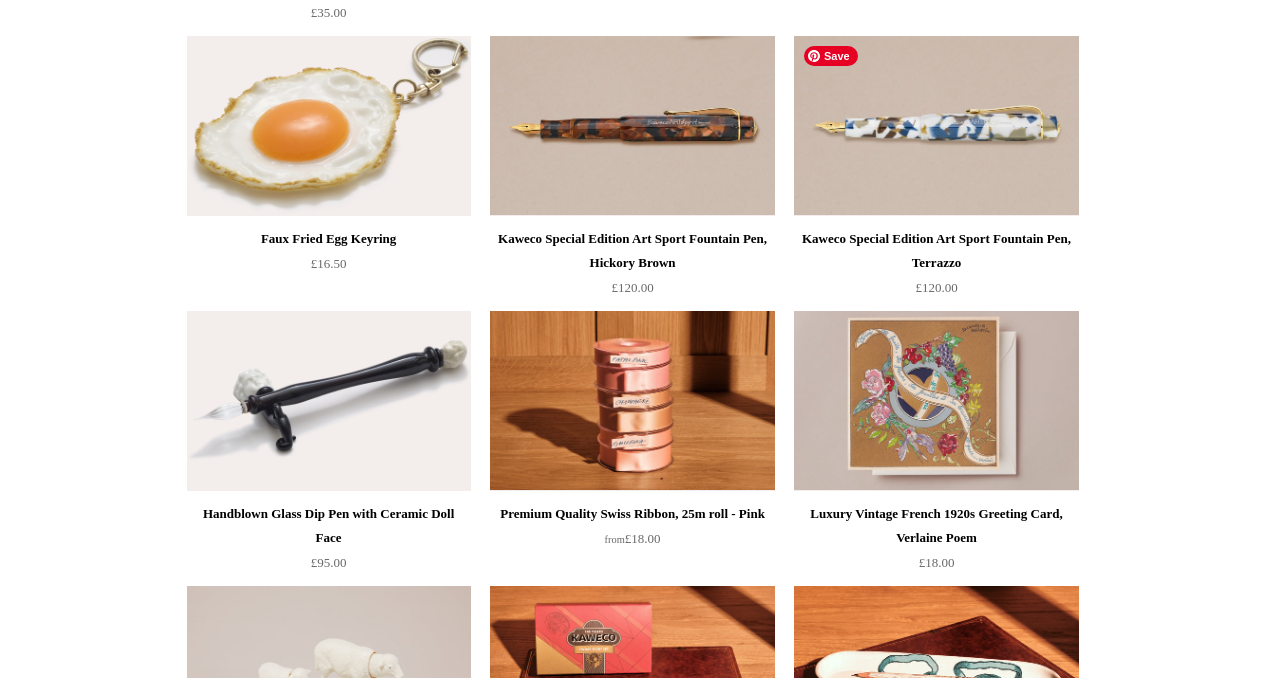 scroll, scrollTop: 0, scrollLeft: 0, axis: both 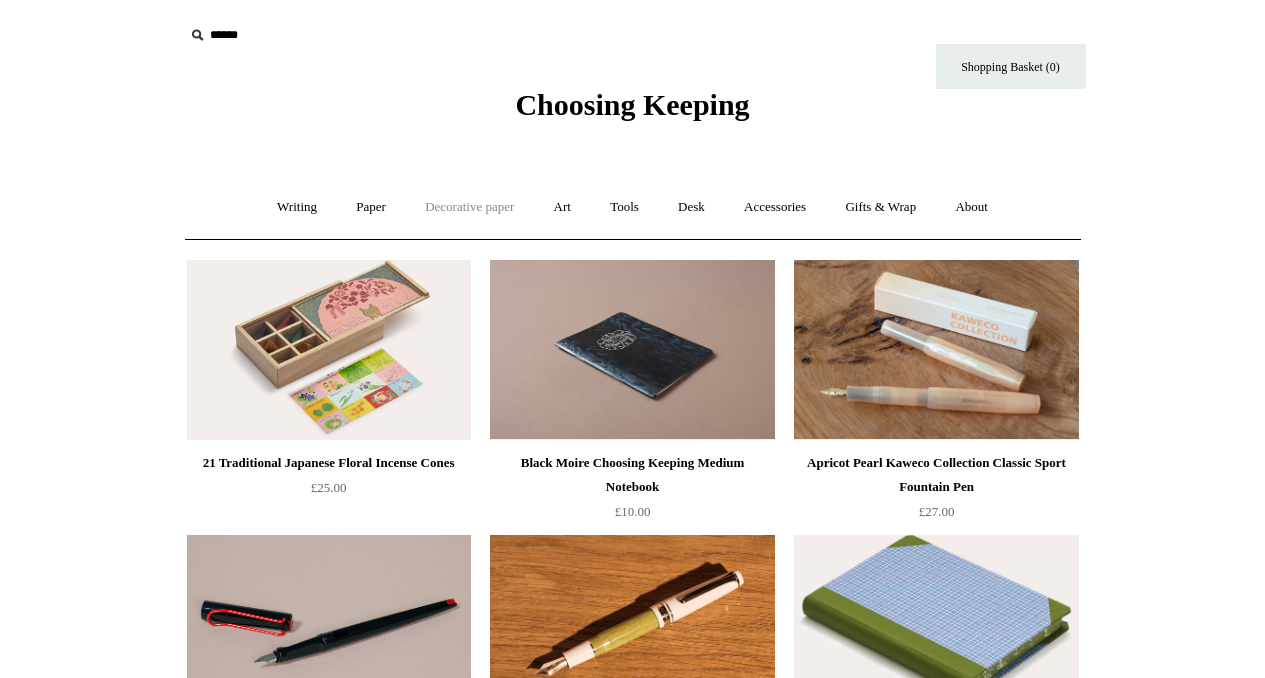 click on "Decorative paper +" at bounding box center [469, 207] 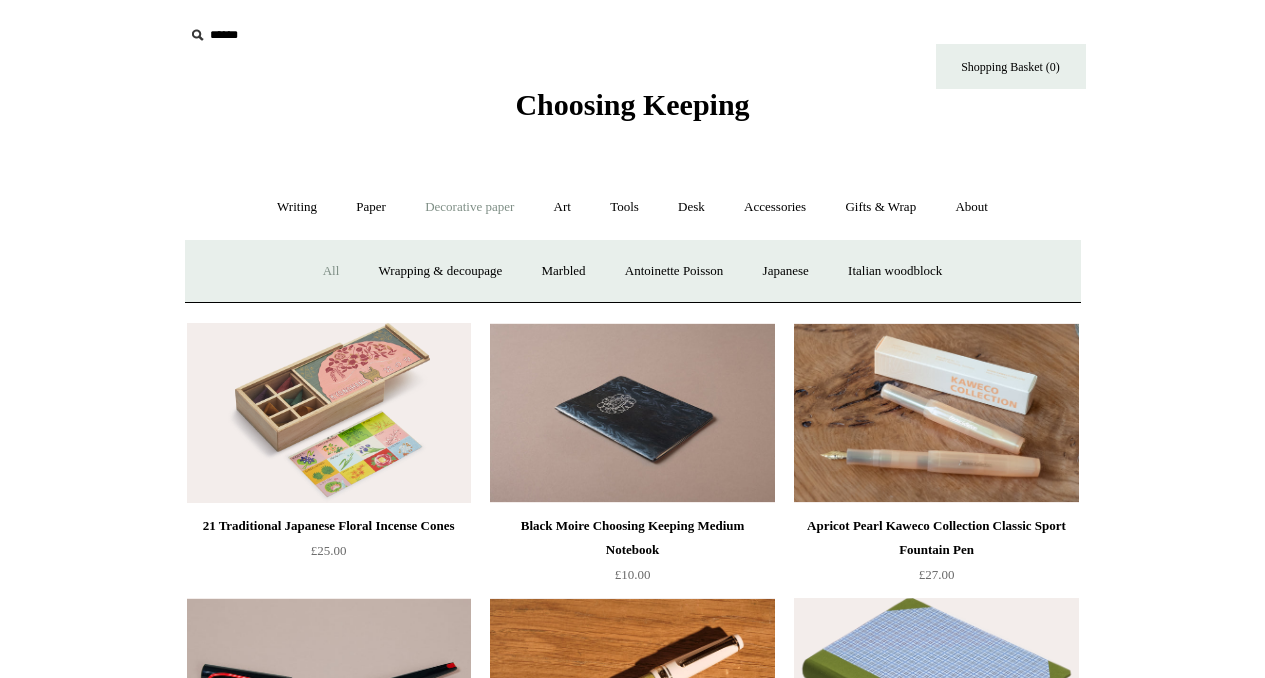 click on "All" at bounding box center (331, 271) 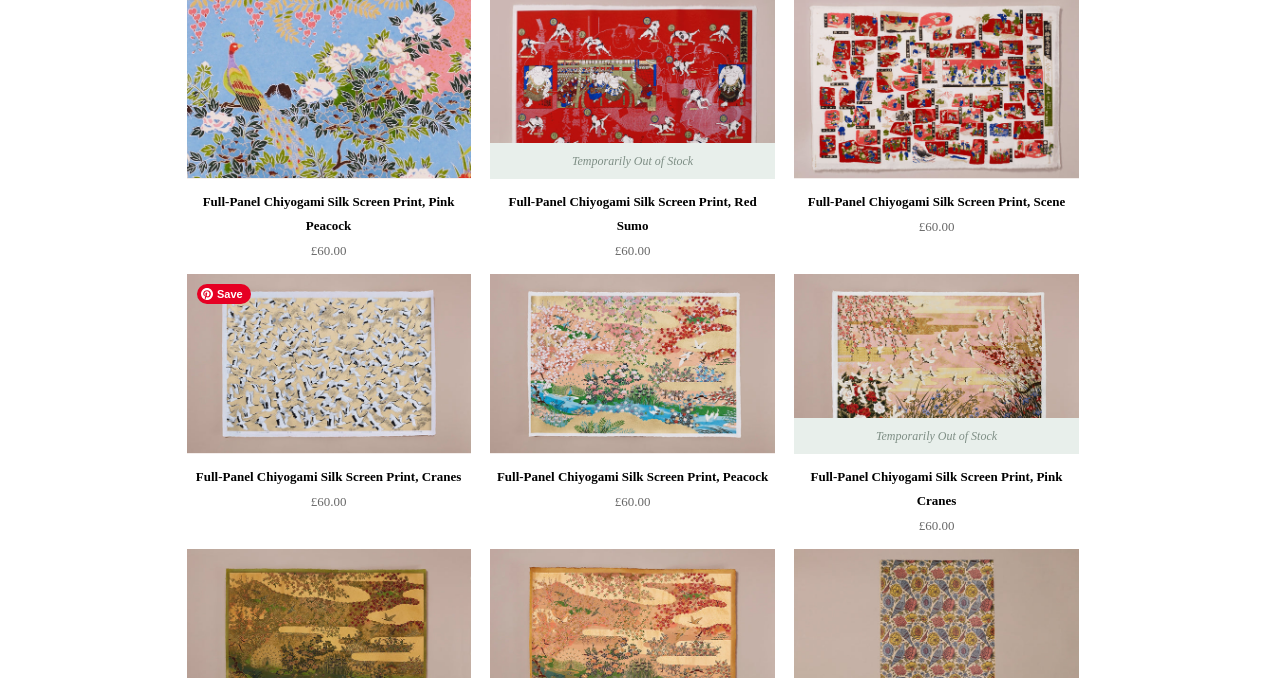 scroll, scrollTop: 283, scrollLeft: 0, axis: vertical 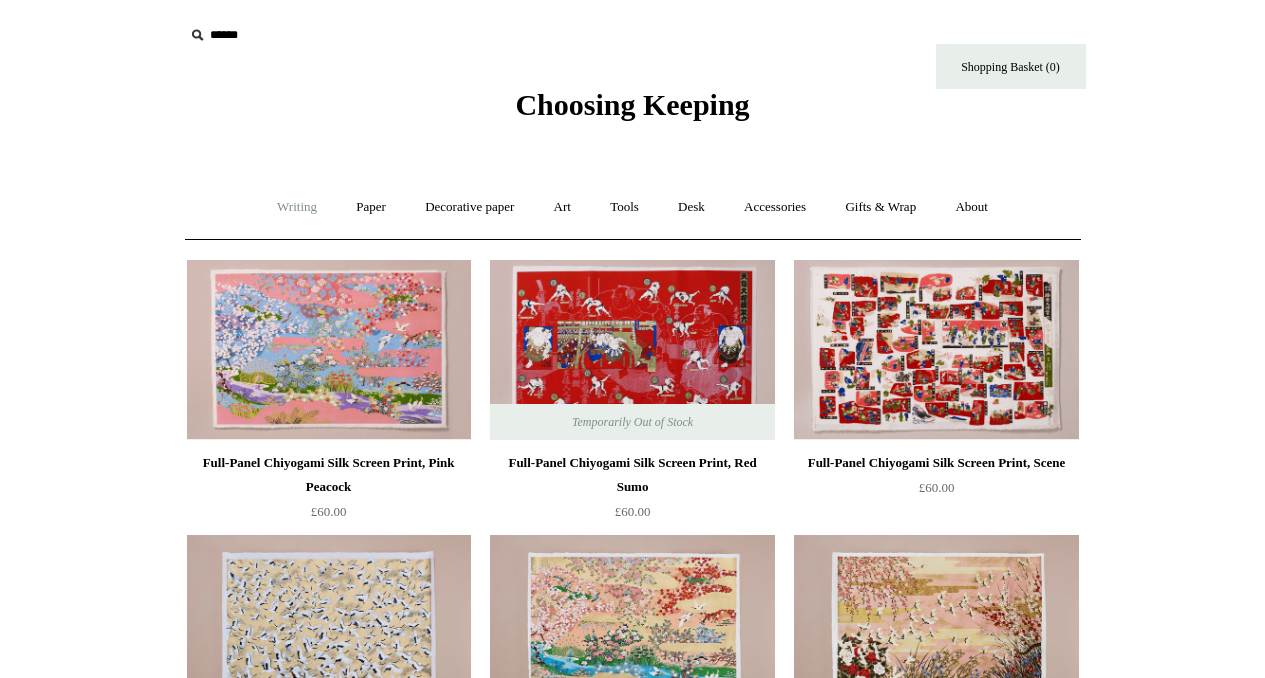 click on "Writing +" at bounding box center [297, 207] 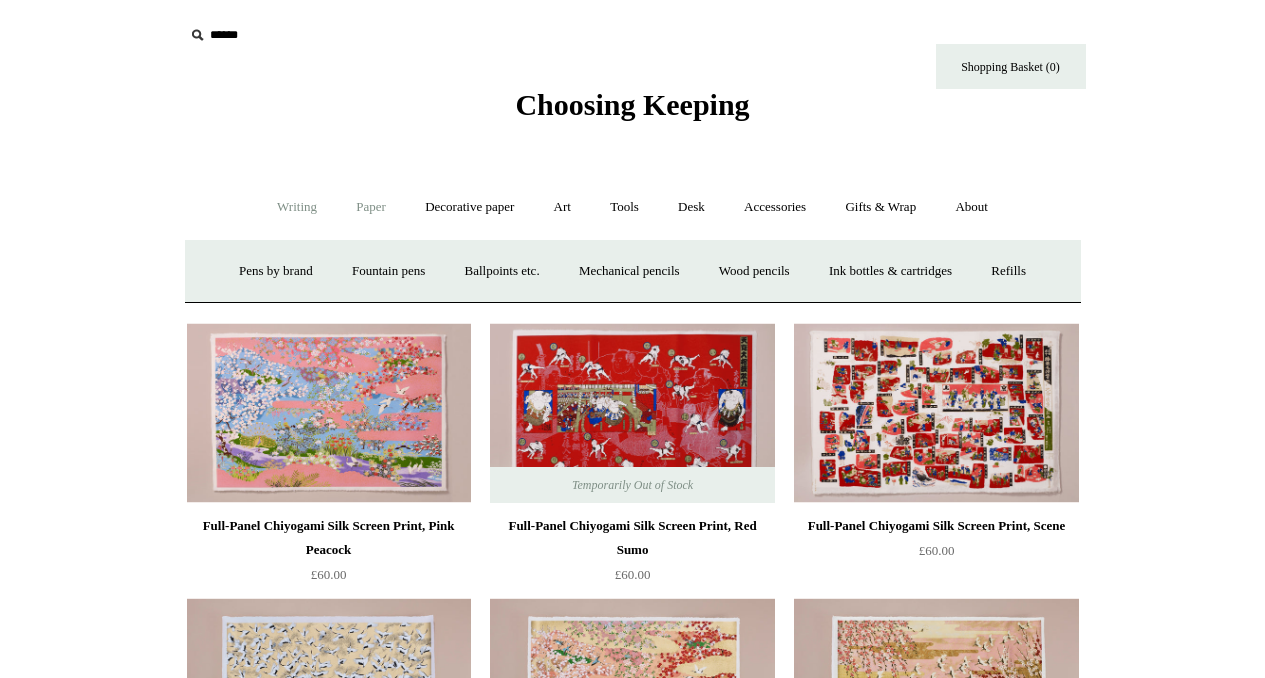 click on "Paper +" at bounding box center [371, 207] 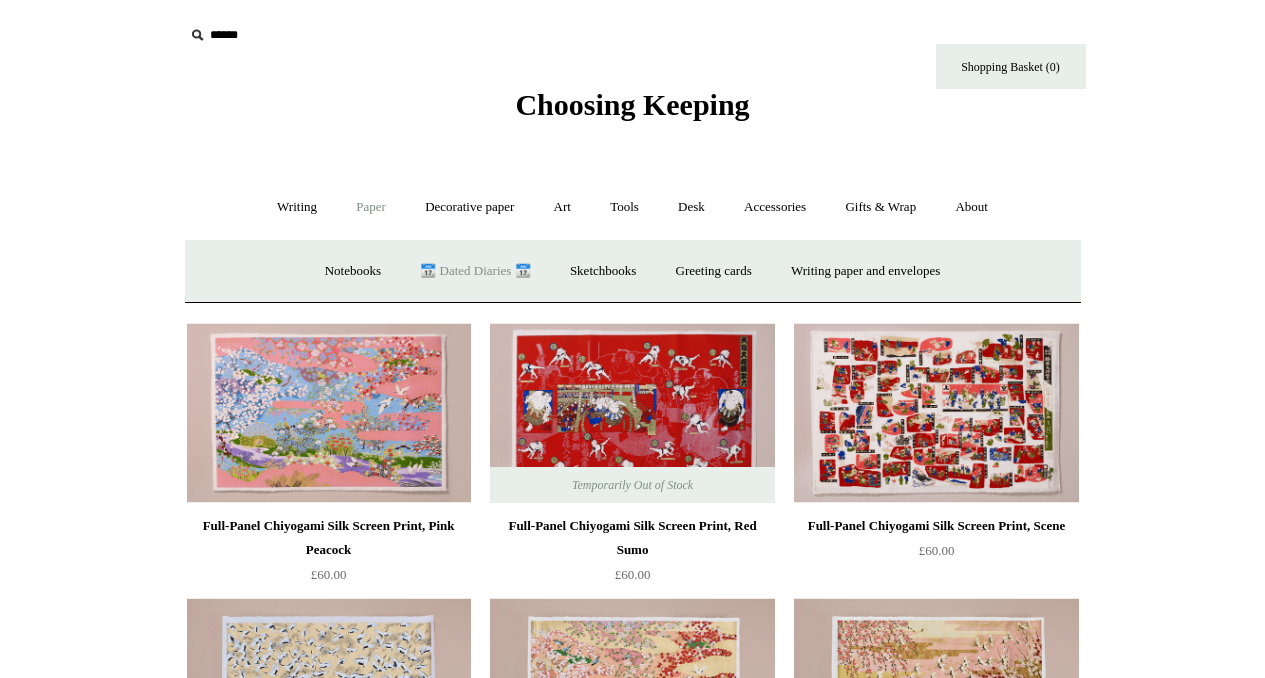 click on "📆 Dated Diaries 📆" at bounding box center (475, 271) 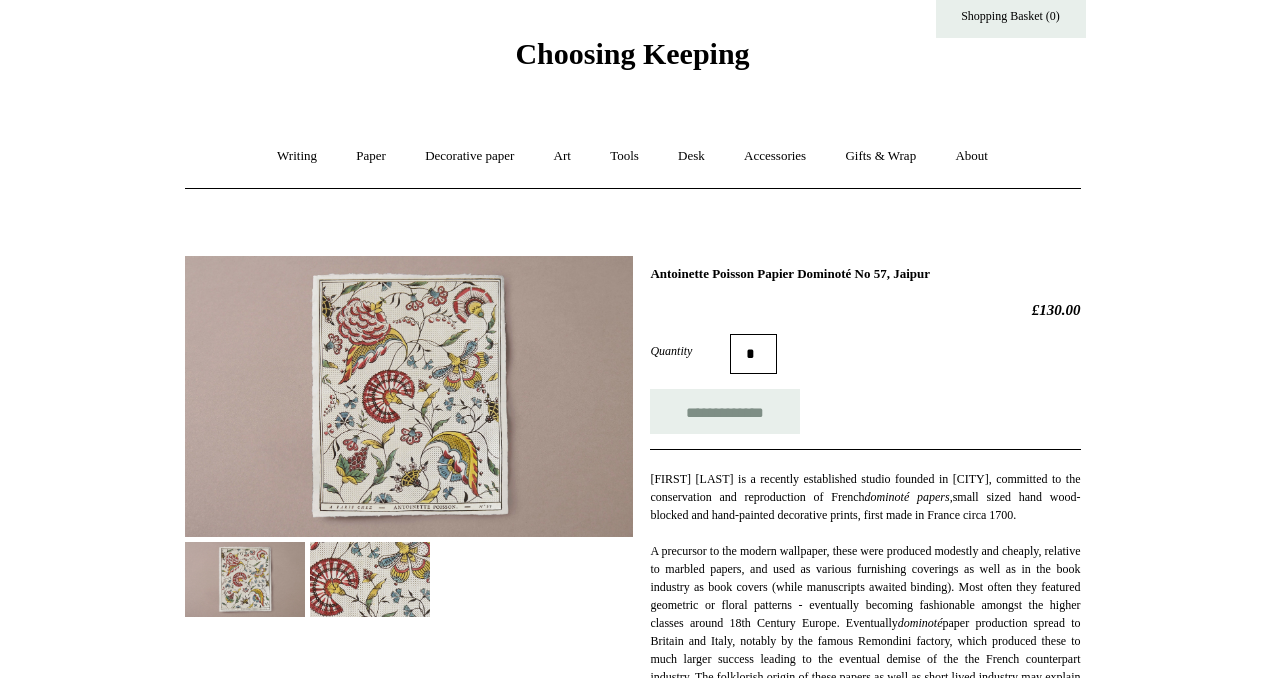 scroll, scrollTop: 52, scrollLeft: 0, axis: vertical 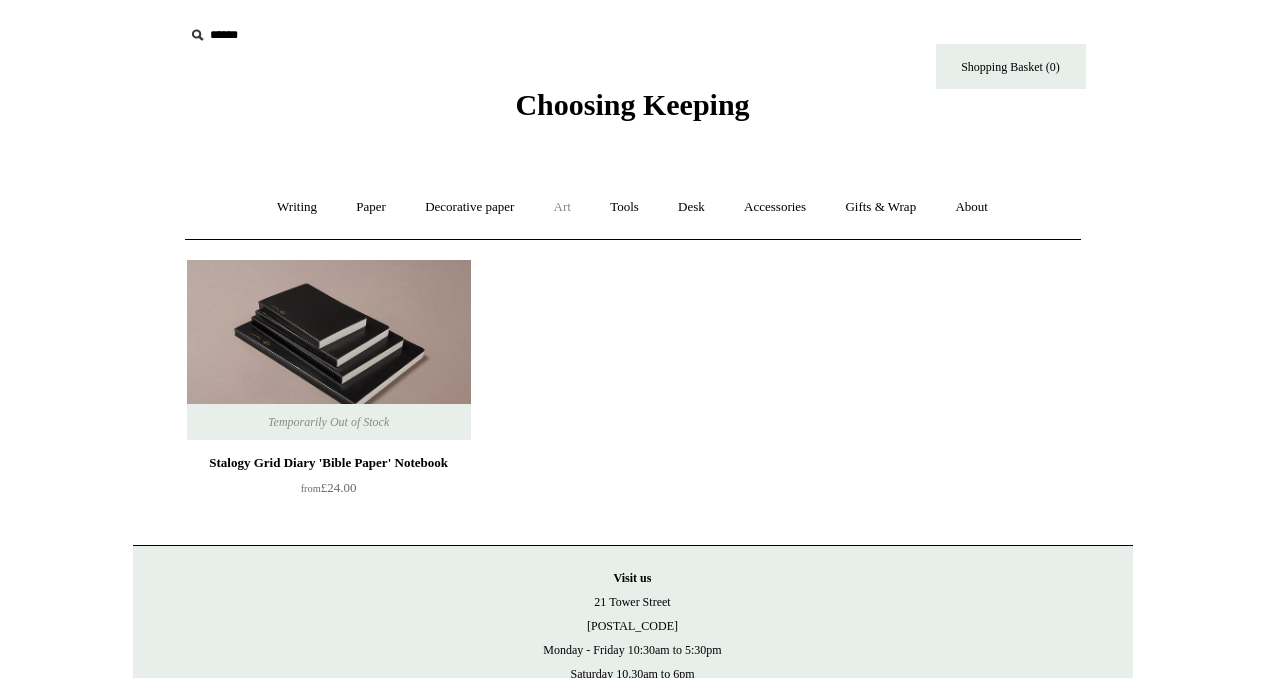 click on "Art +" at bounding box center (562, 207) 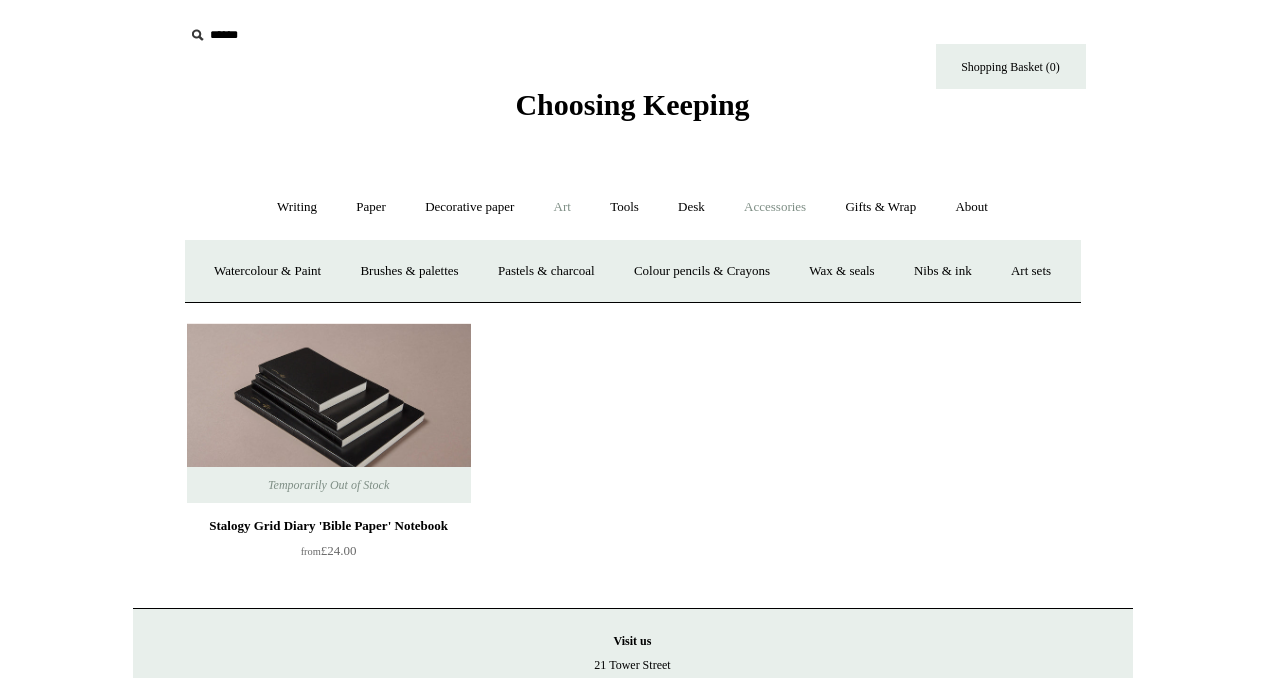 click on "Accessories +" at bounding box center (775, 207) 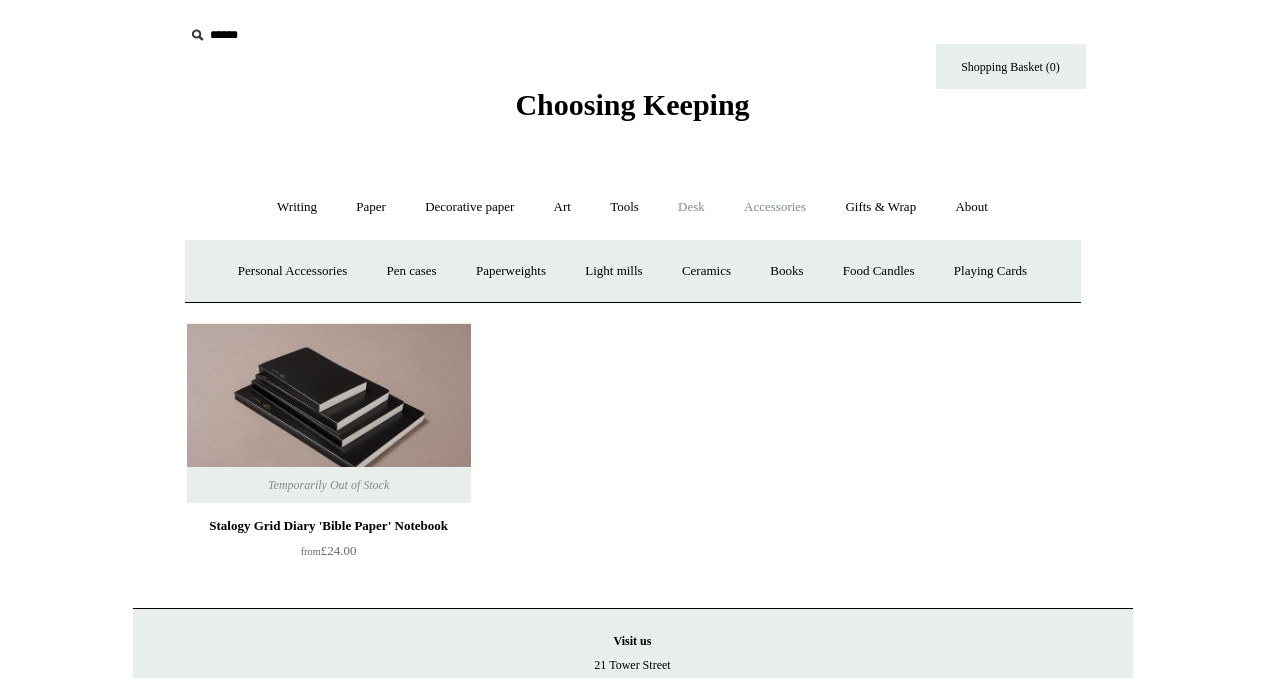 click on "Desk +" at bounding box center [691, 207] 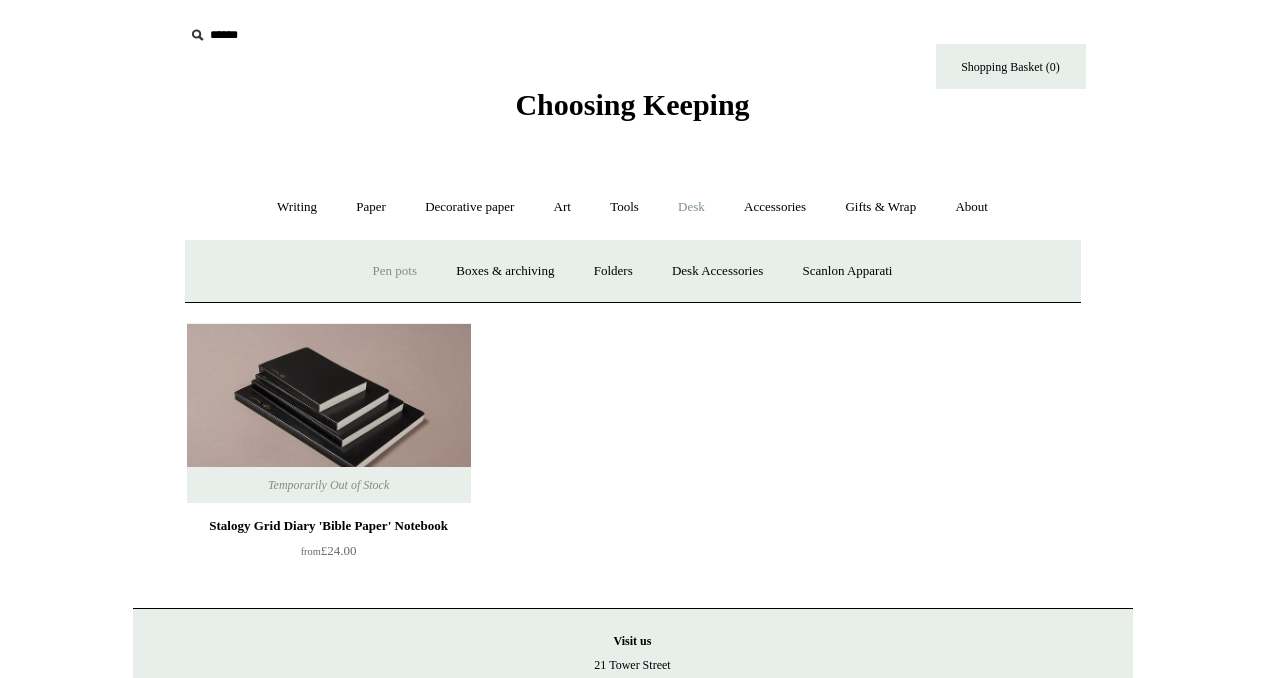 click on "Pen pots" at bounding box center (395, 271) 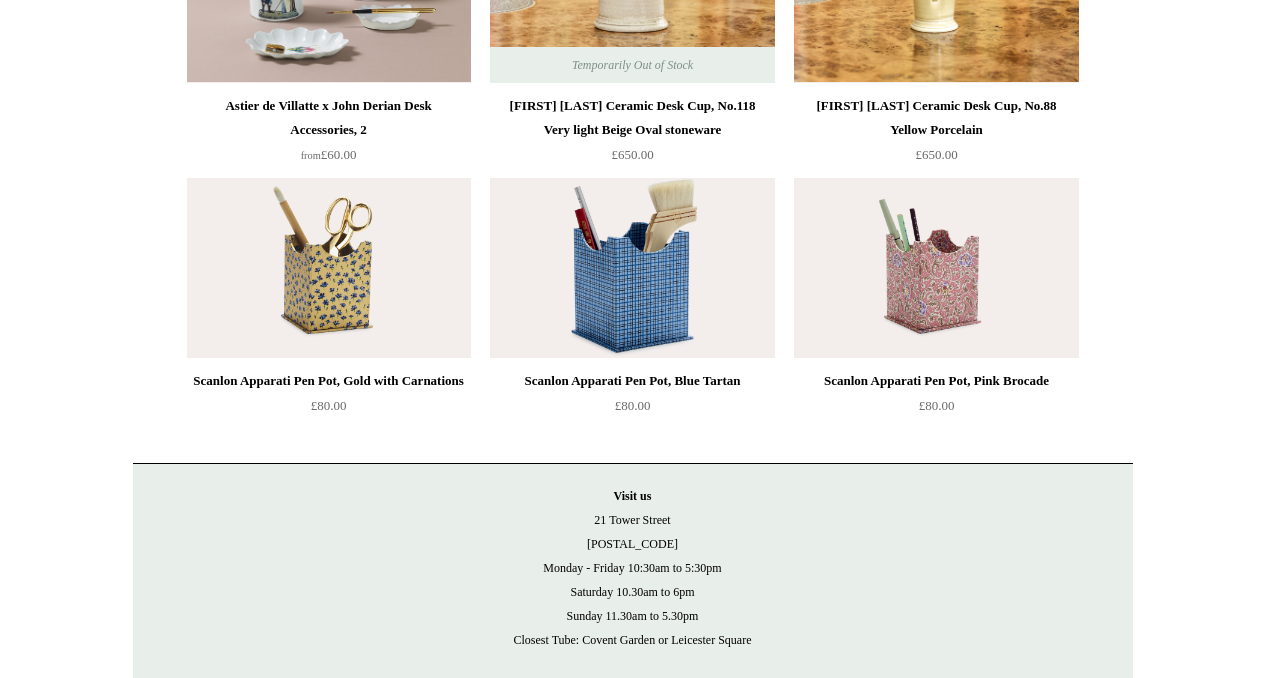 scroll, scrollTop: 2105, scrollLeft: 0, axis: vertical 